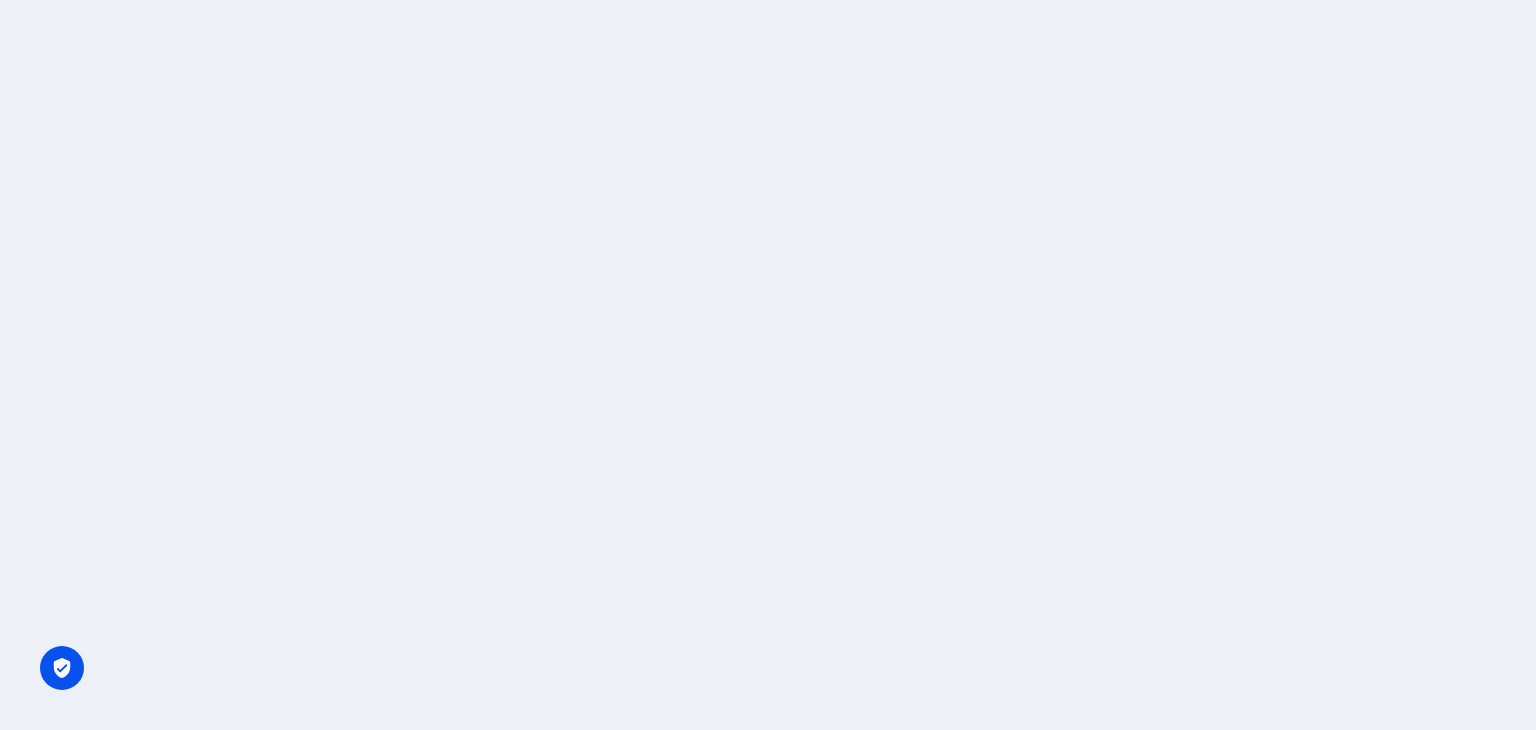 scroll, scrollTop: 0, scrollLeft: 0, axis: both 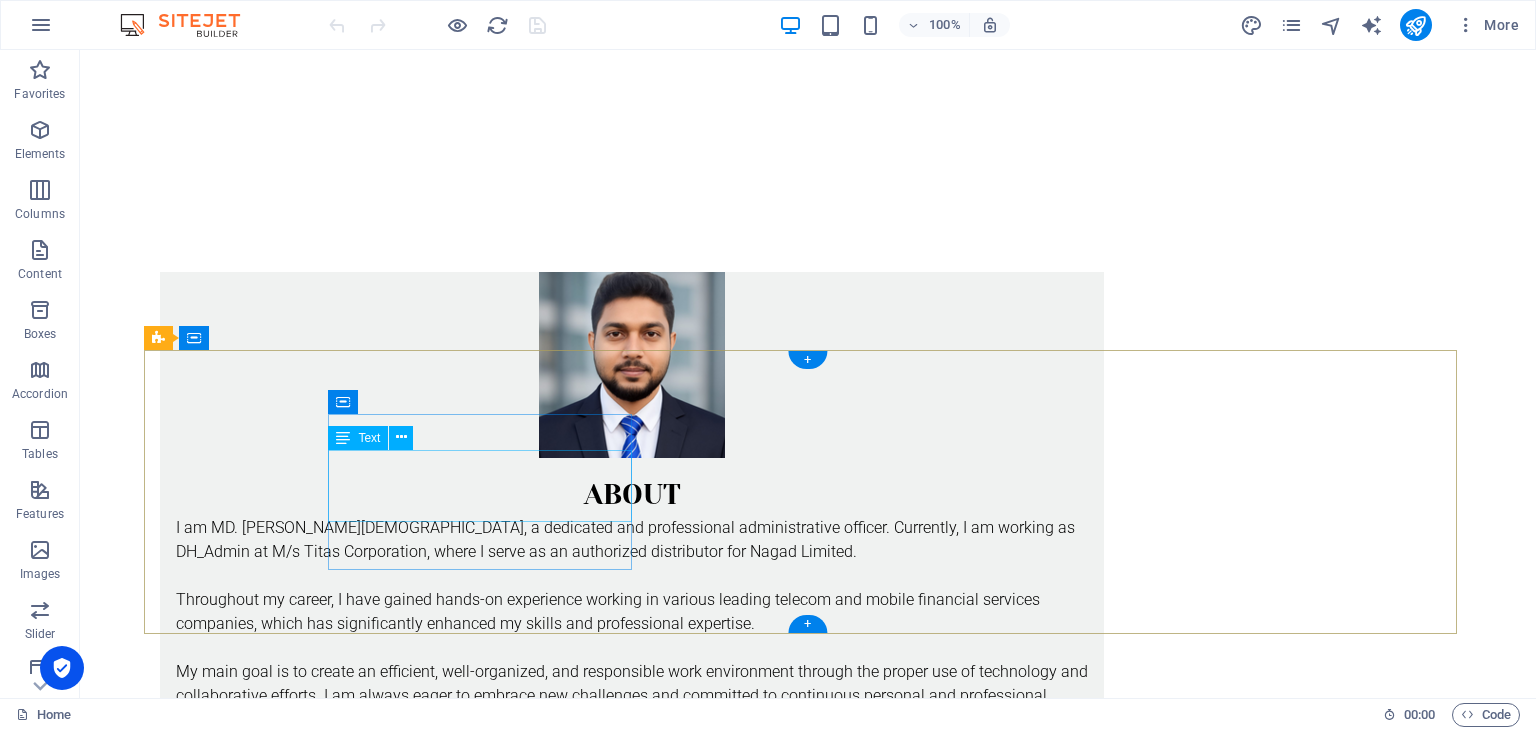 click on "Call me! [PHONE_NUMBER] [PHONE_NUMBER]" at bounding box center [632, 2733] 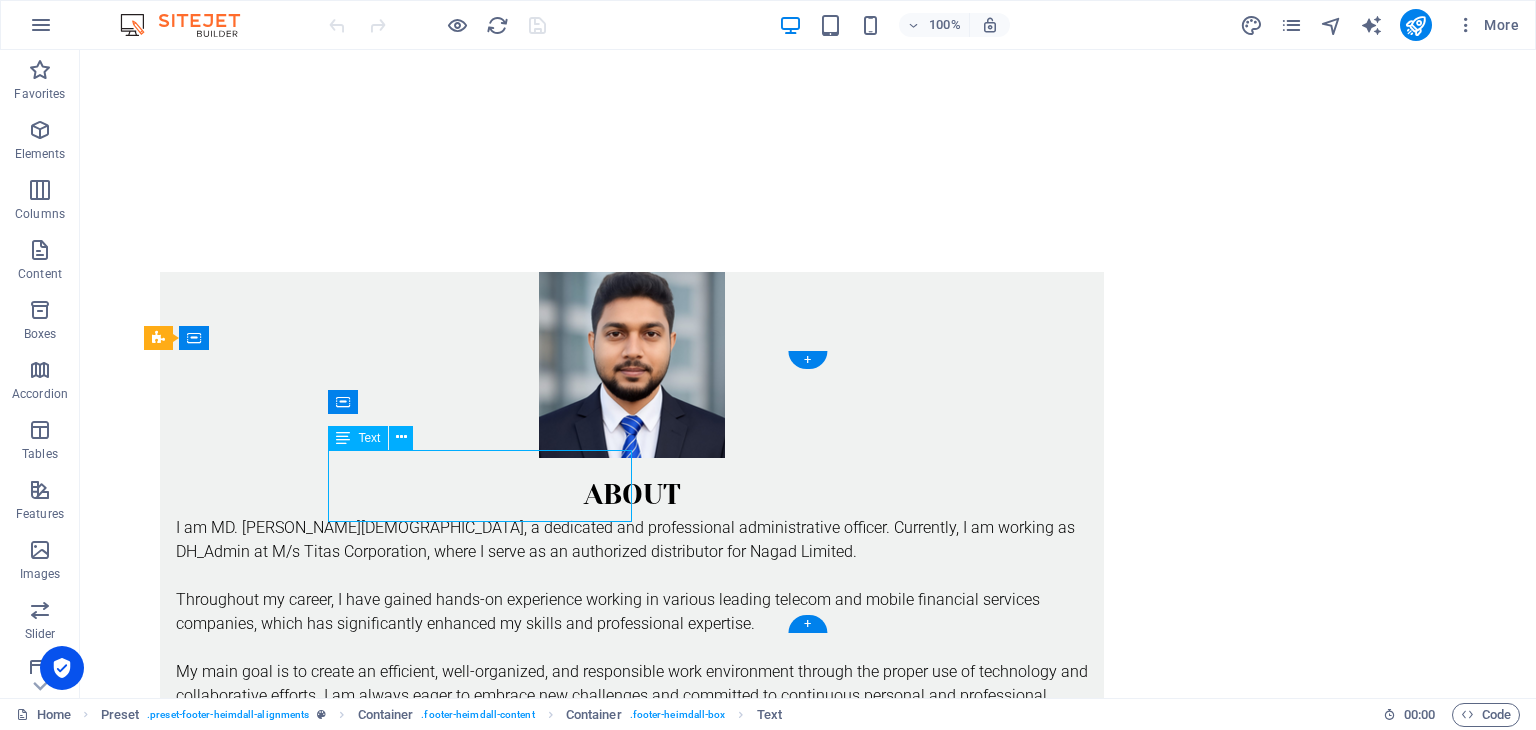 click on "Call me! [PHONE_NUMBER] [PHONE_NUMBER]" at bounding box center (632, 2733) 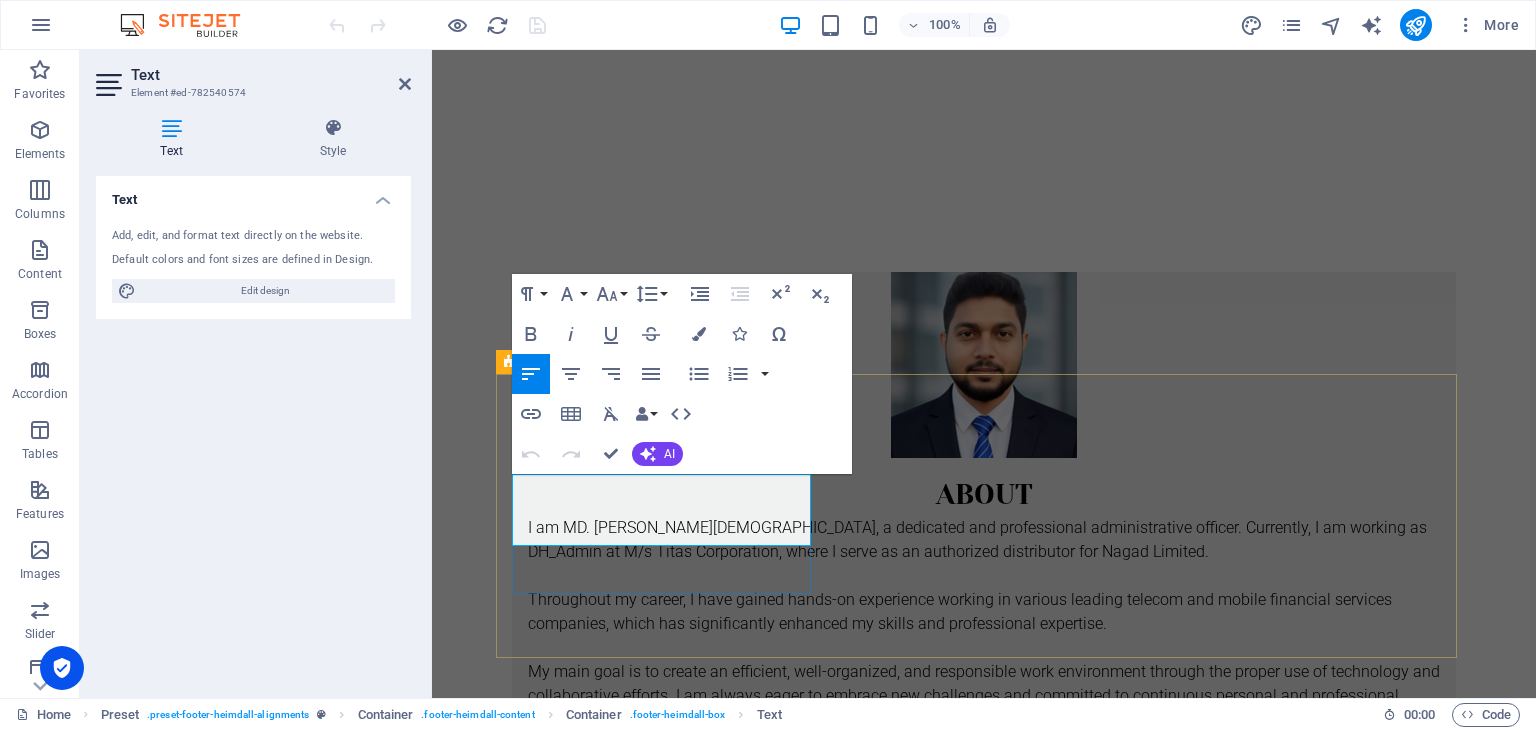 drag, startPoint x: 514, startPoint y: 509, endPoint x: 664, endPoint y: 509, distance: 150 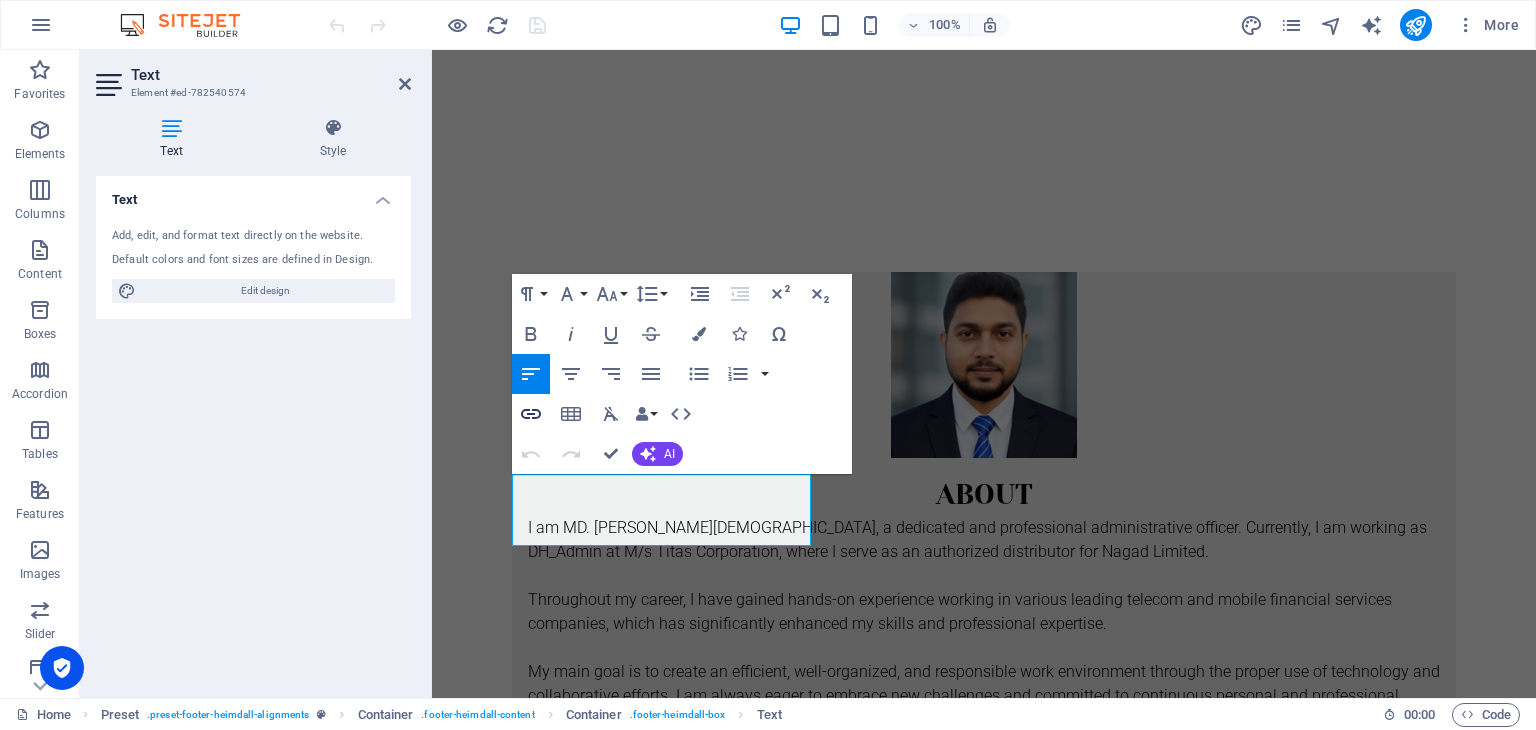 click 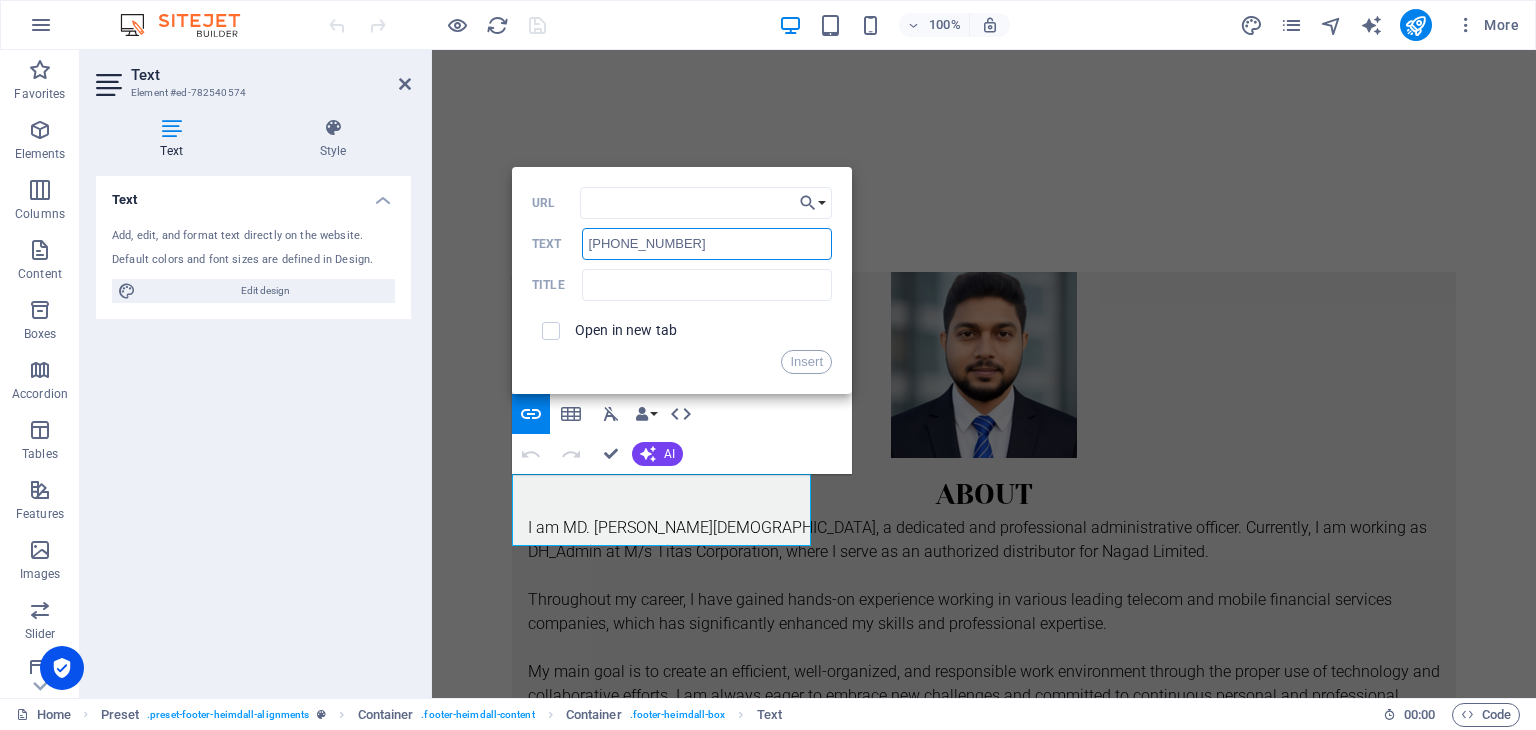 drag, startPoint x: 702, startPoint y: 246, endPoint x: 584, endPoint y: 243, distance: 118.03813 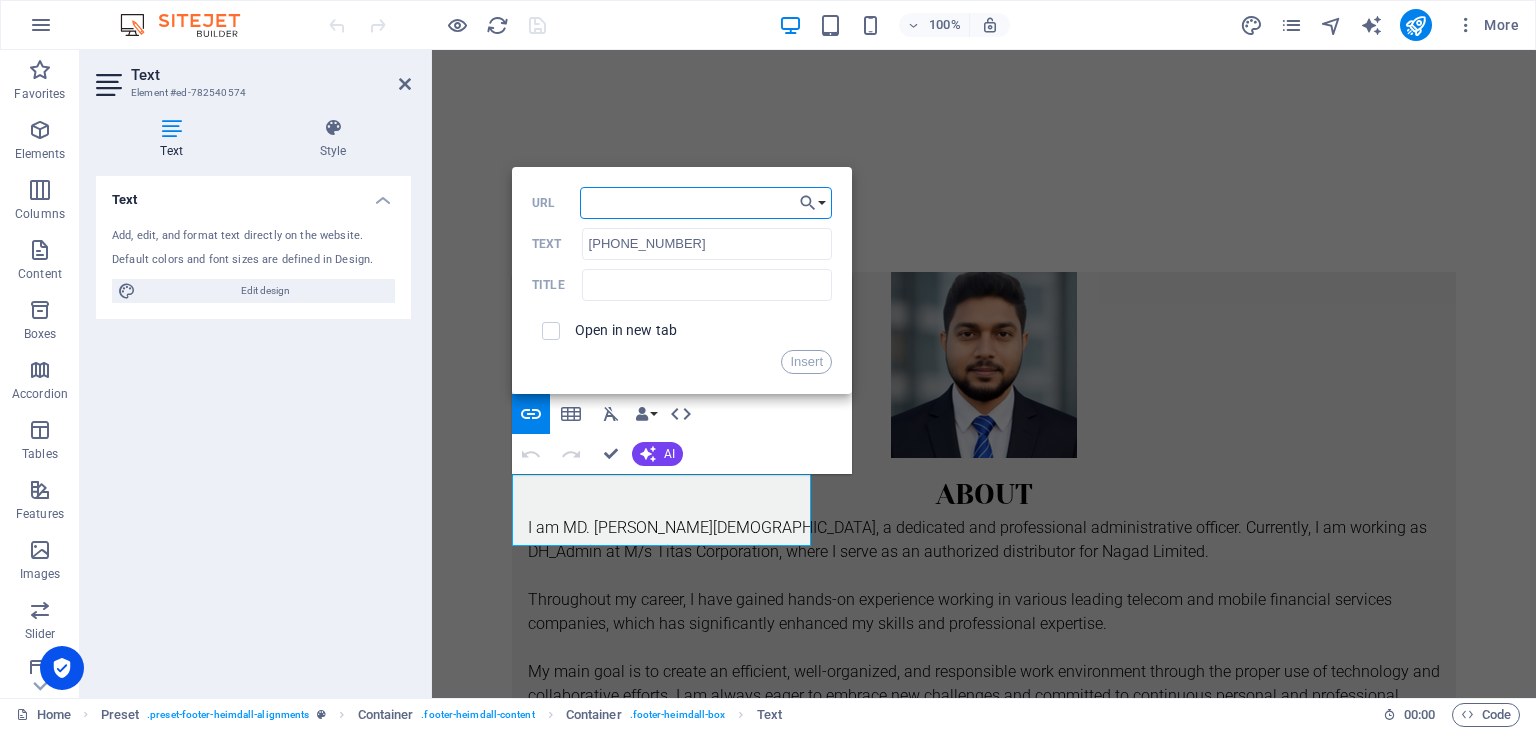 click on "URL" at bounding box center [706, 203] 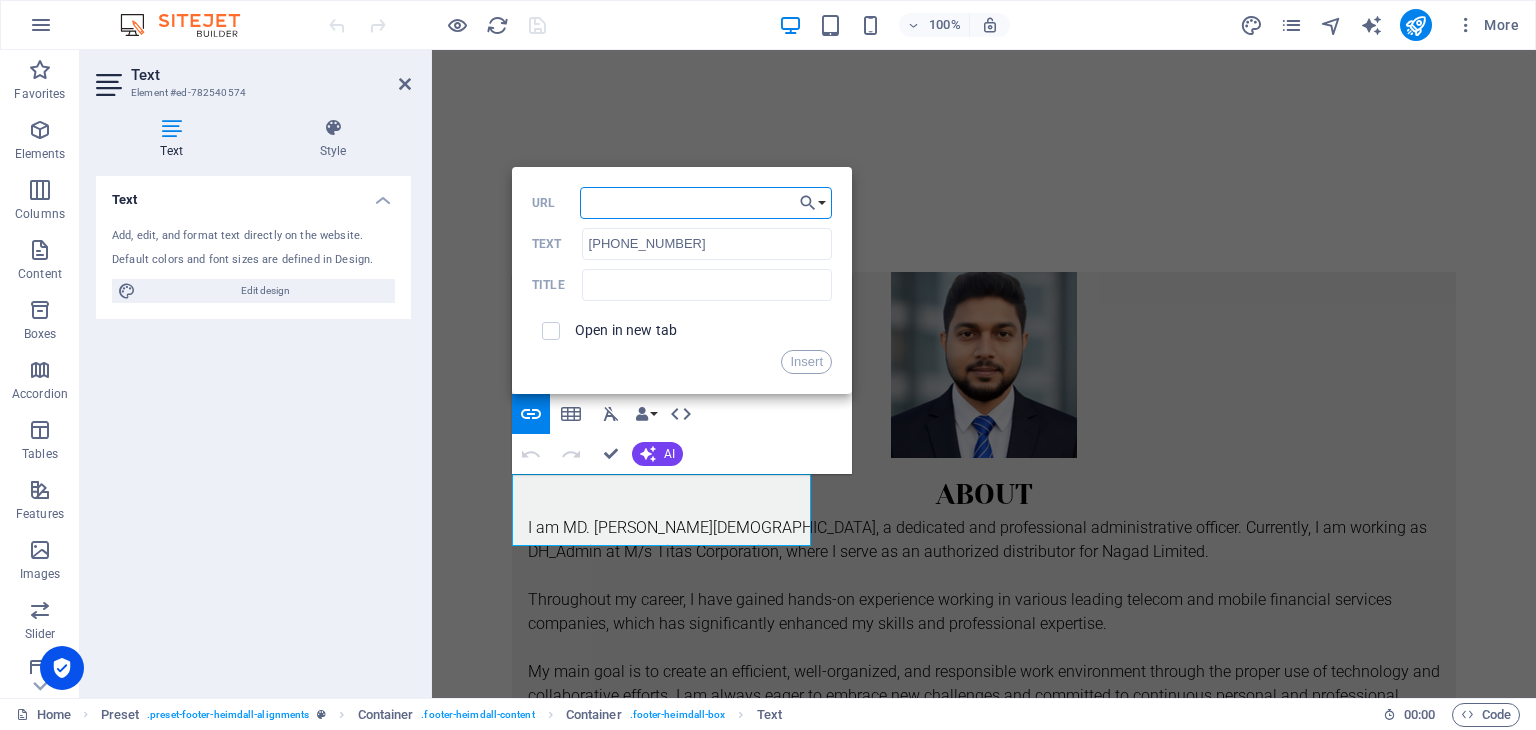 paste on "[PHONE_NUMBER]" 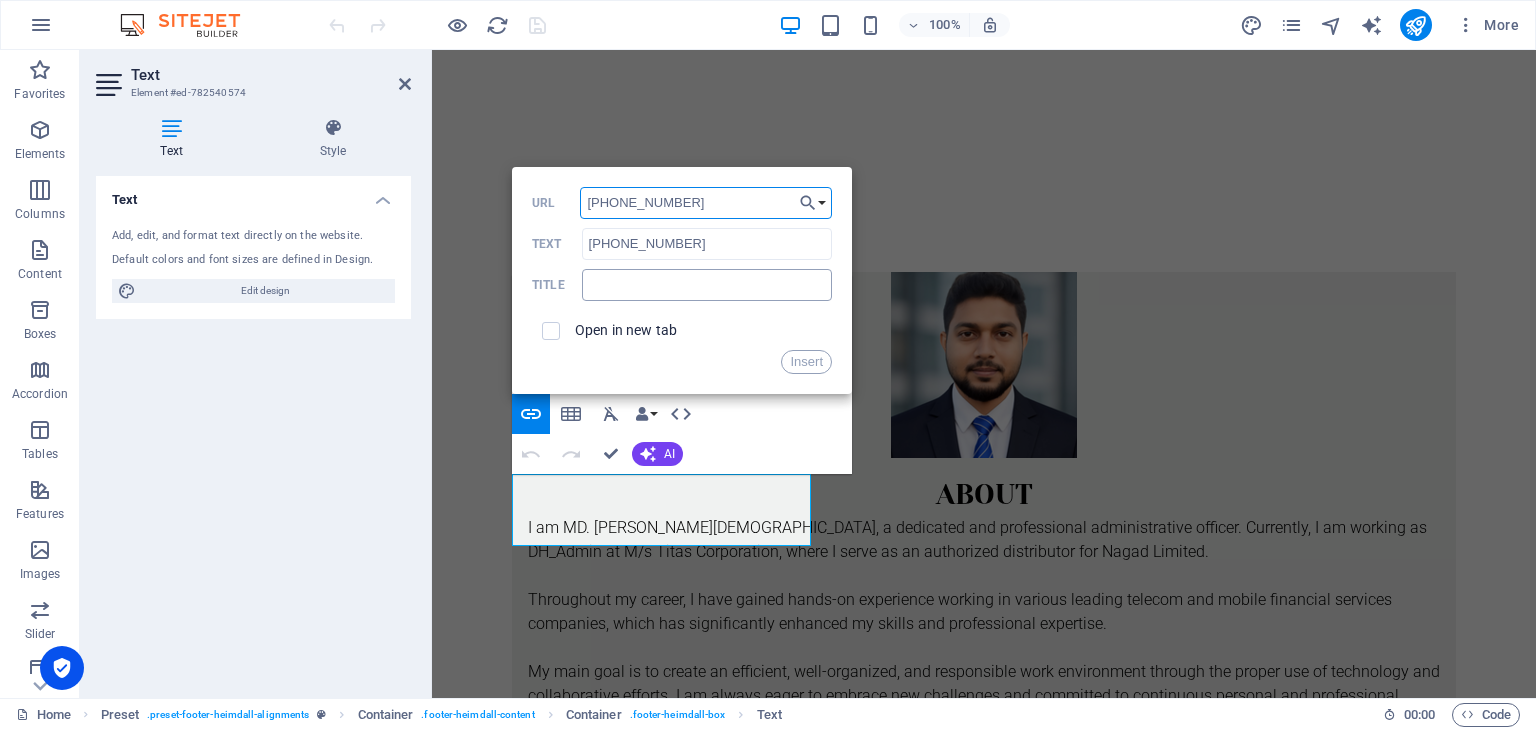 type on "[PHONE_NUMBER]" 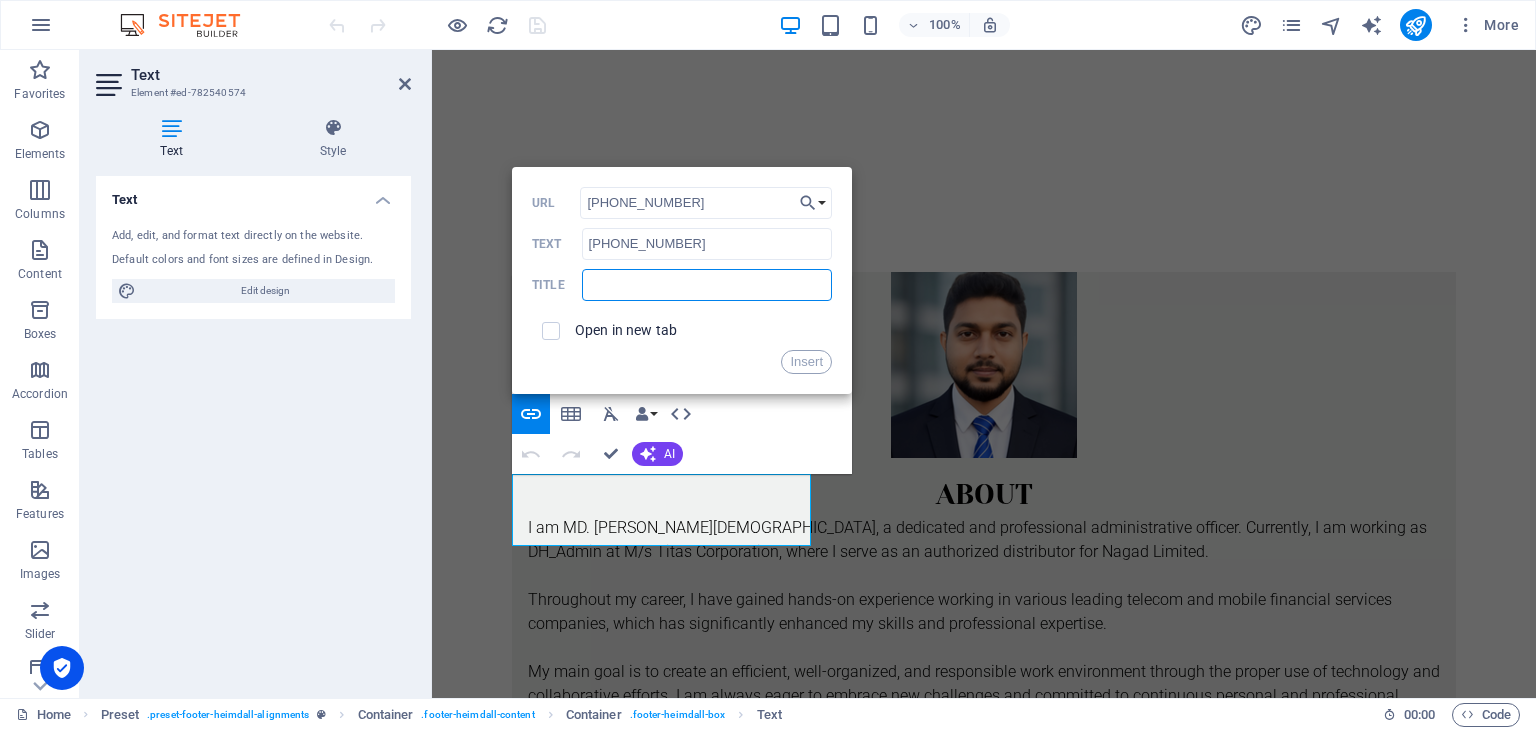 click at bounding box center [707, 285] 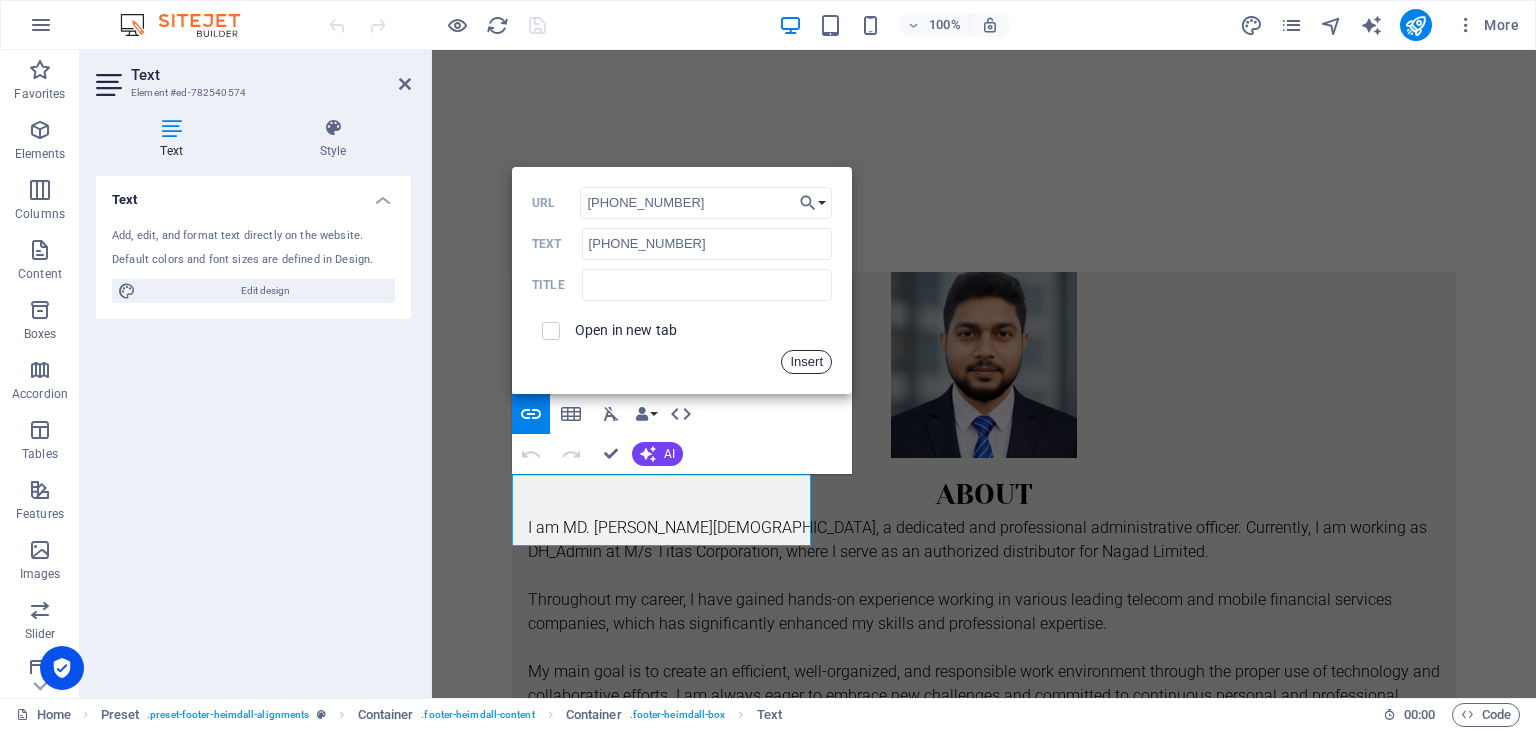 click on "Insert" at bounding box center (806, 362) 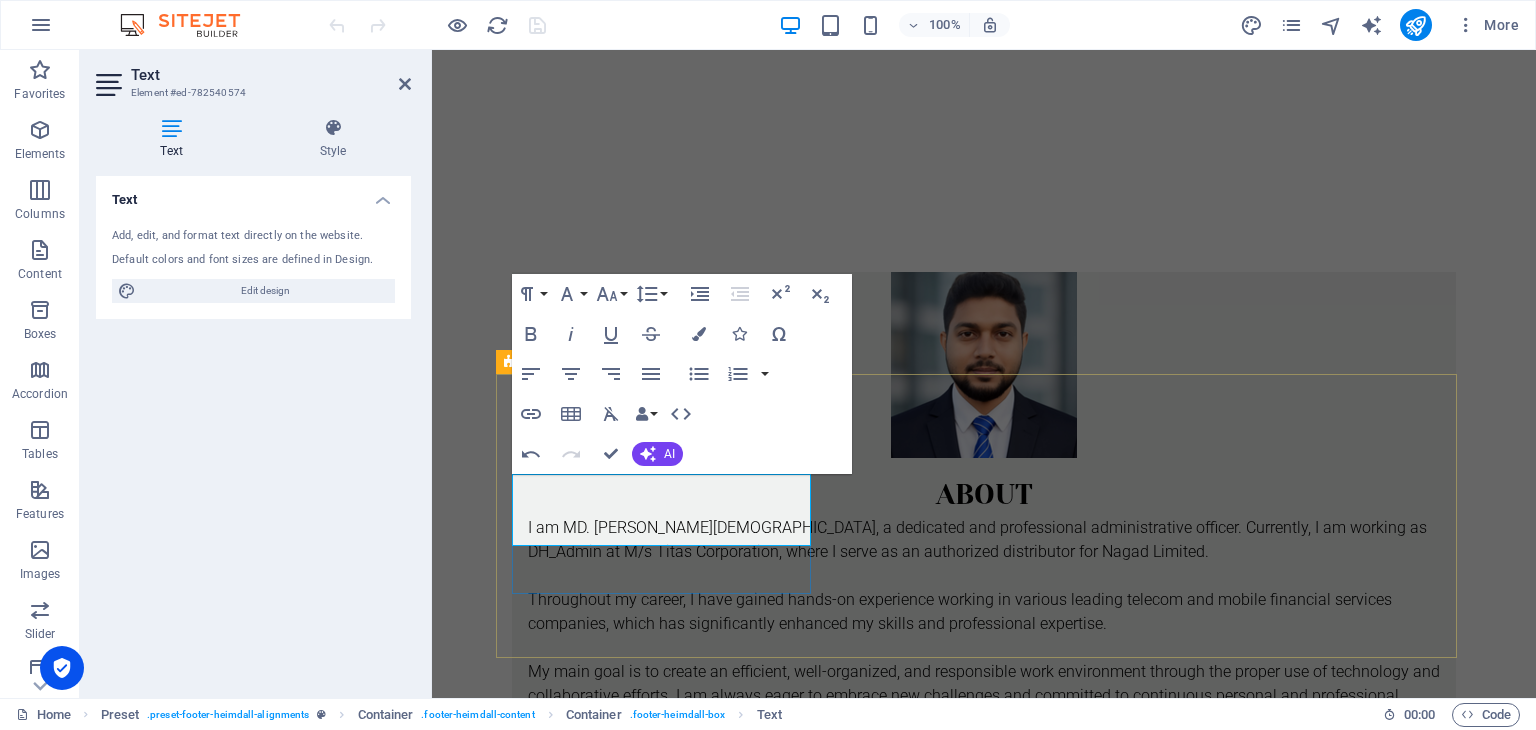 drag, startPoint x: 512, startPoint y: 533, endPoint x: 632, endPoint y: 533, distance: 120 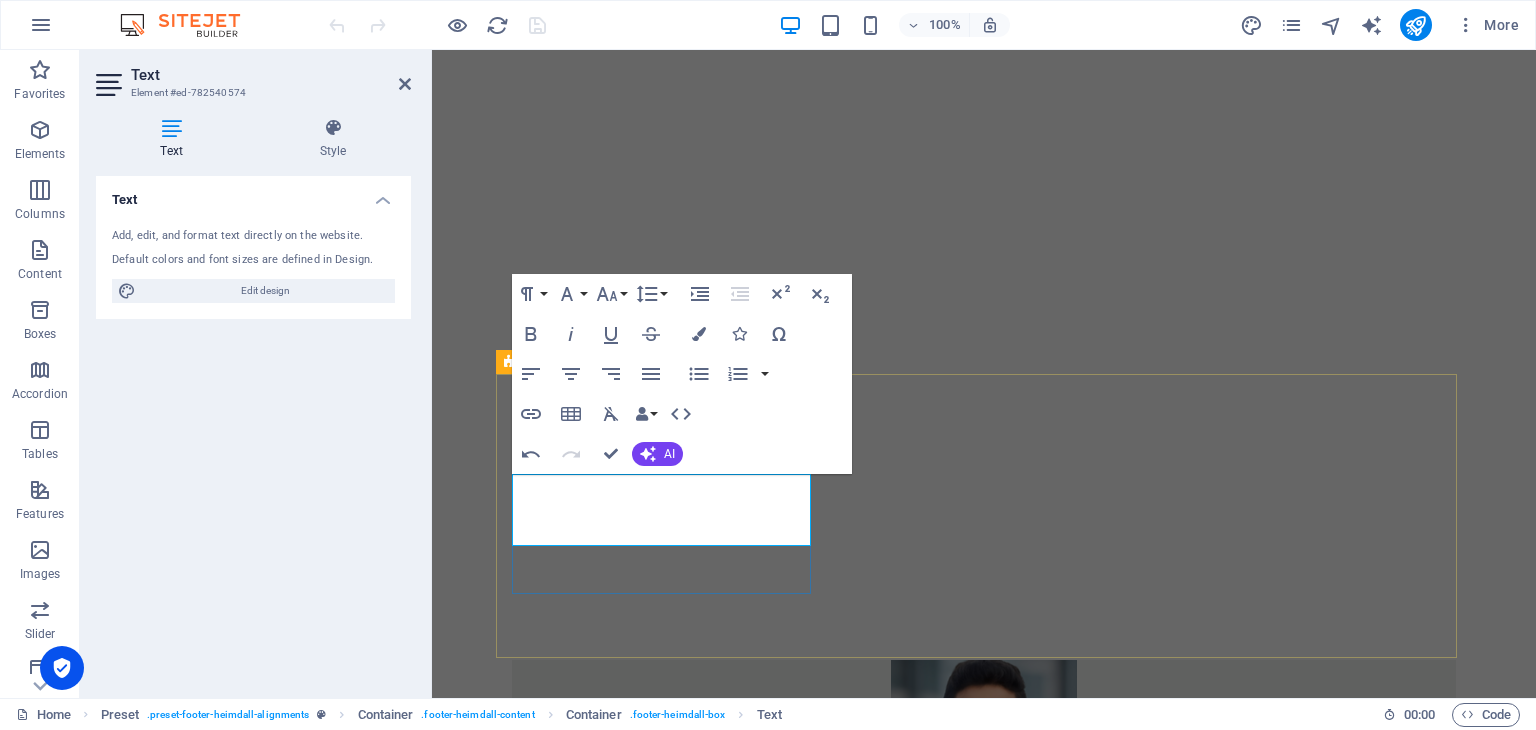 scroll, scrollTop: 1488, scrollLeft: 0, axis: vertical 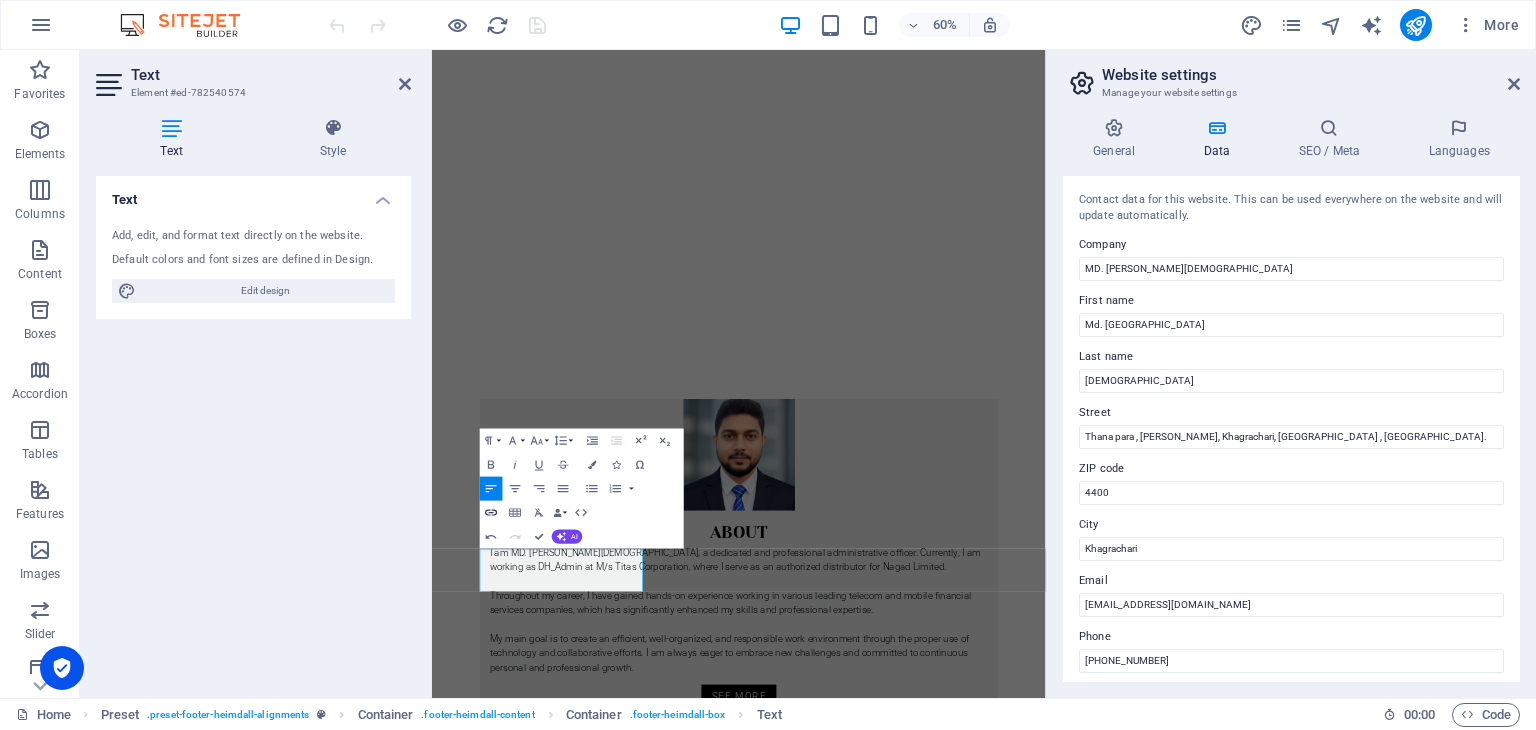 type 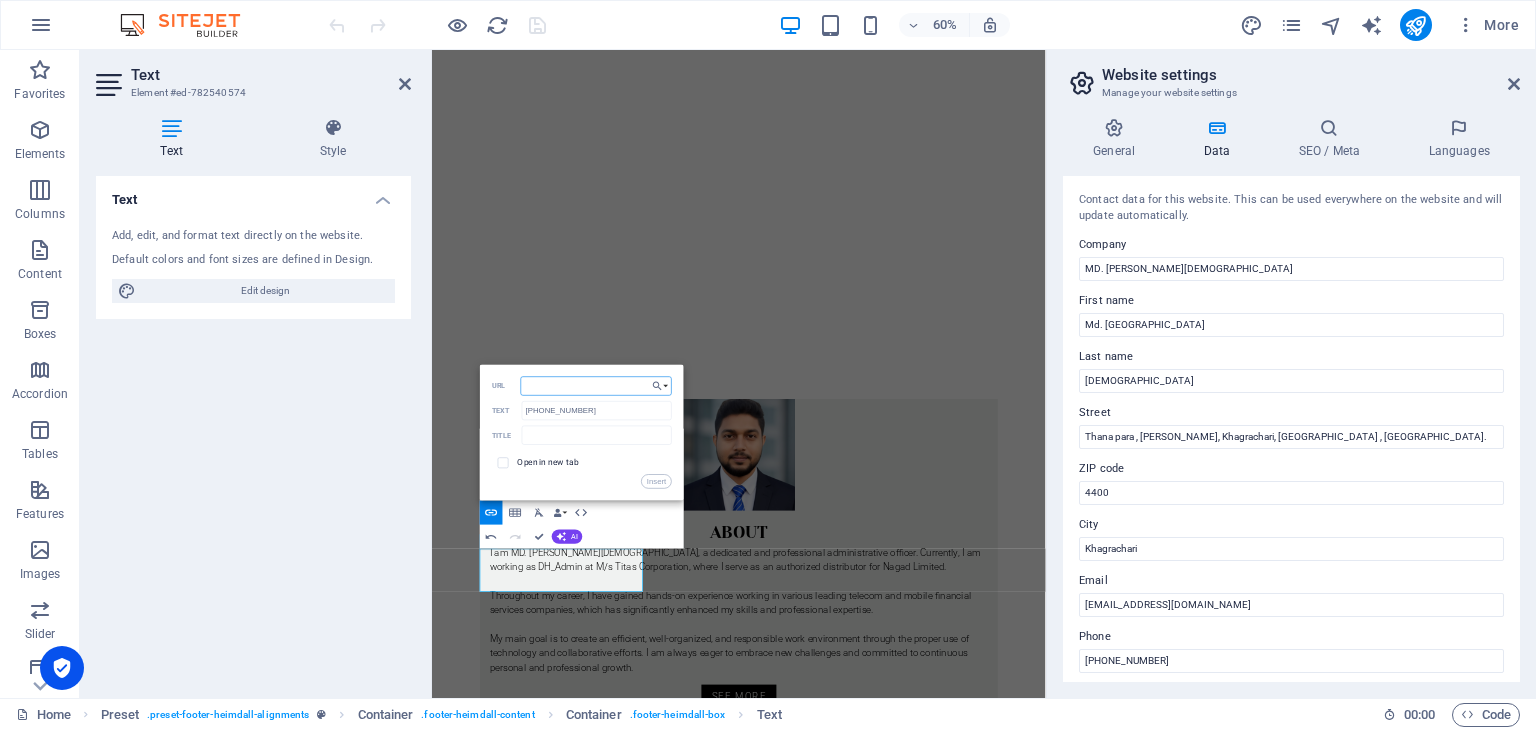 click on "URL" at bounding box center (596, 385) 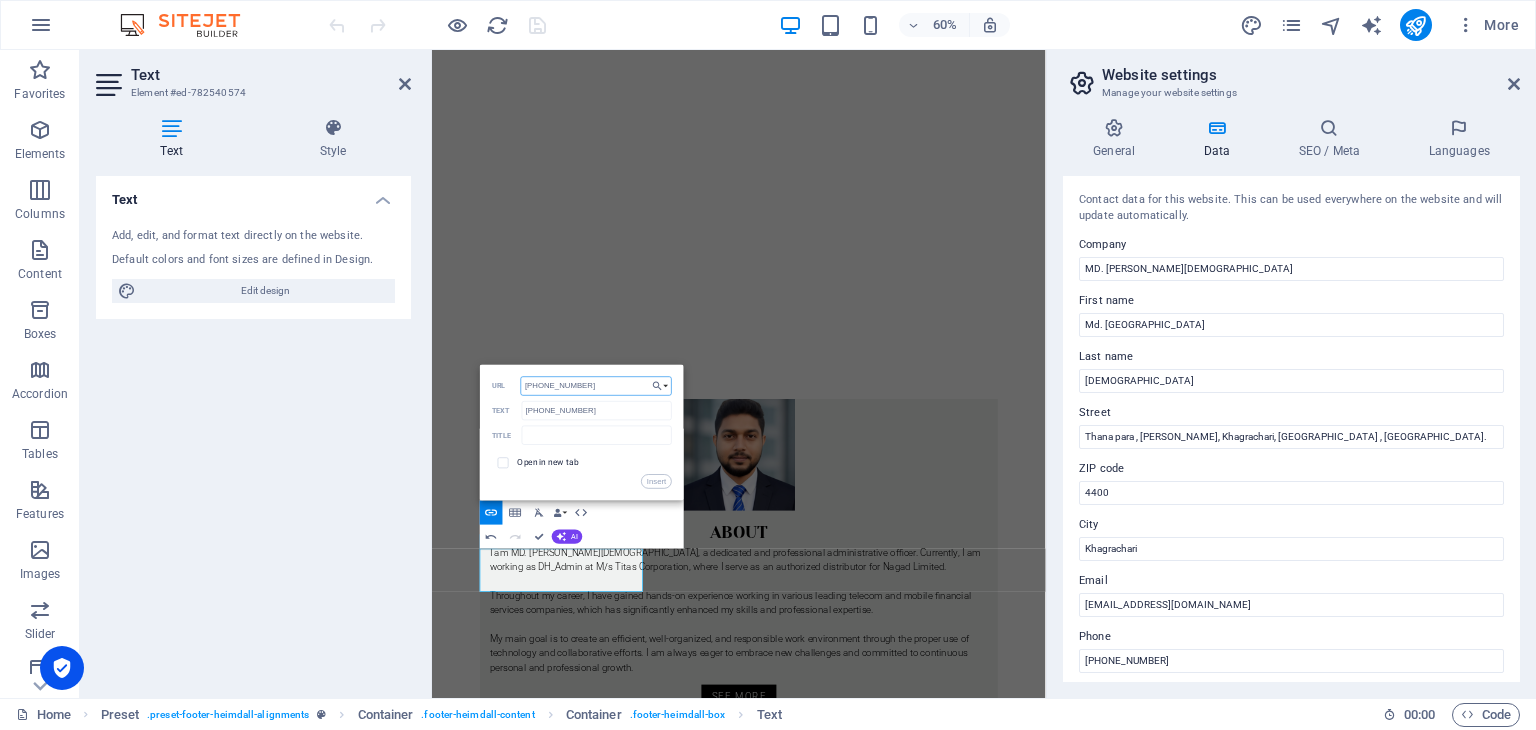 drag, startPoint x: 600, startPoint y: 384, endPoint x: 491, endPoint y: 384, distance: 109 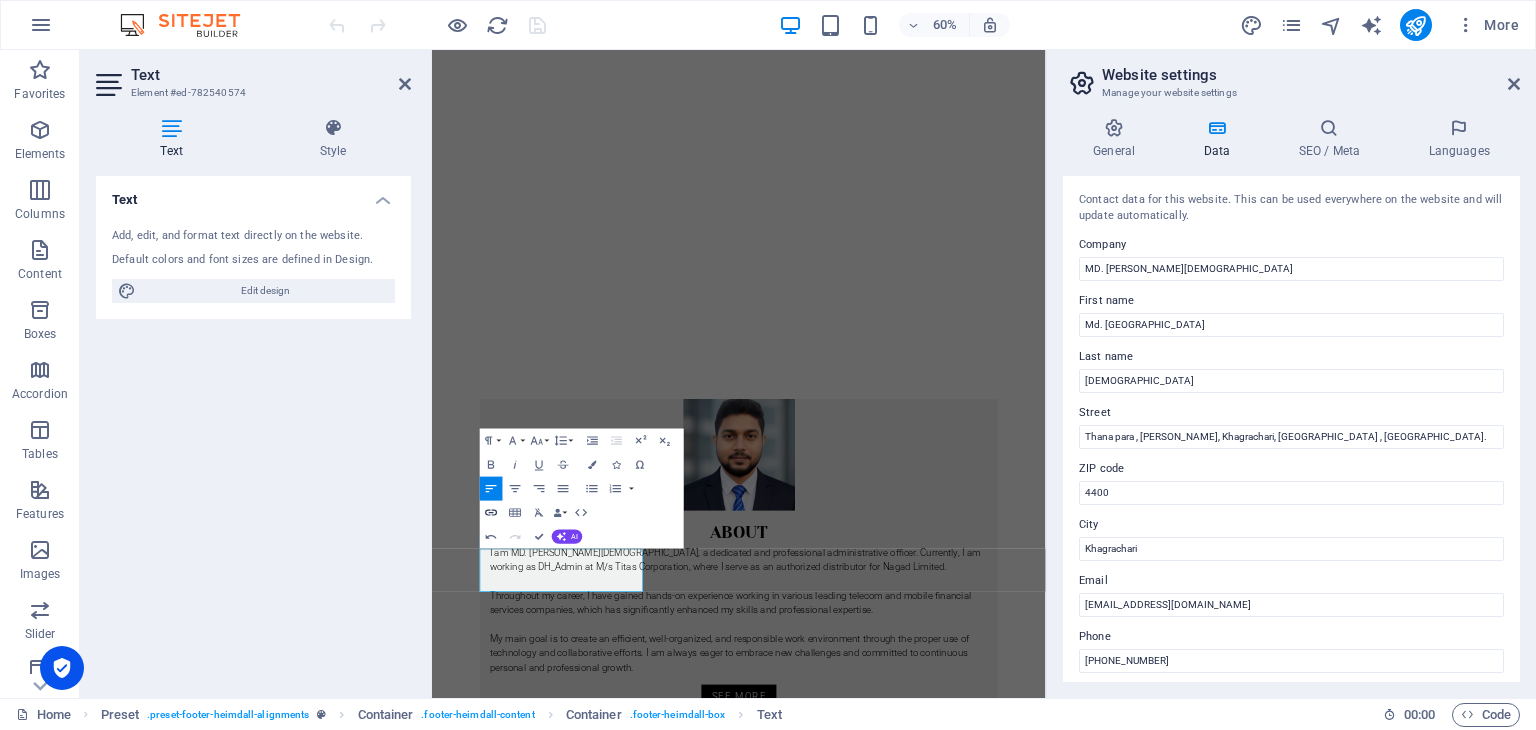 click 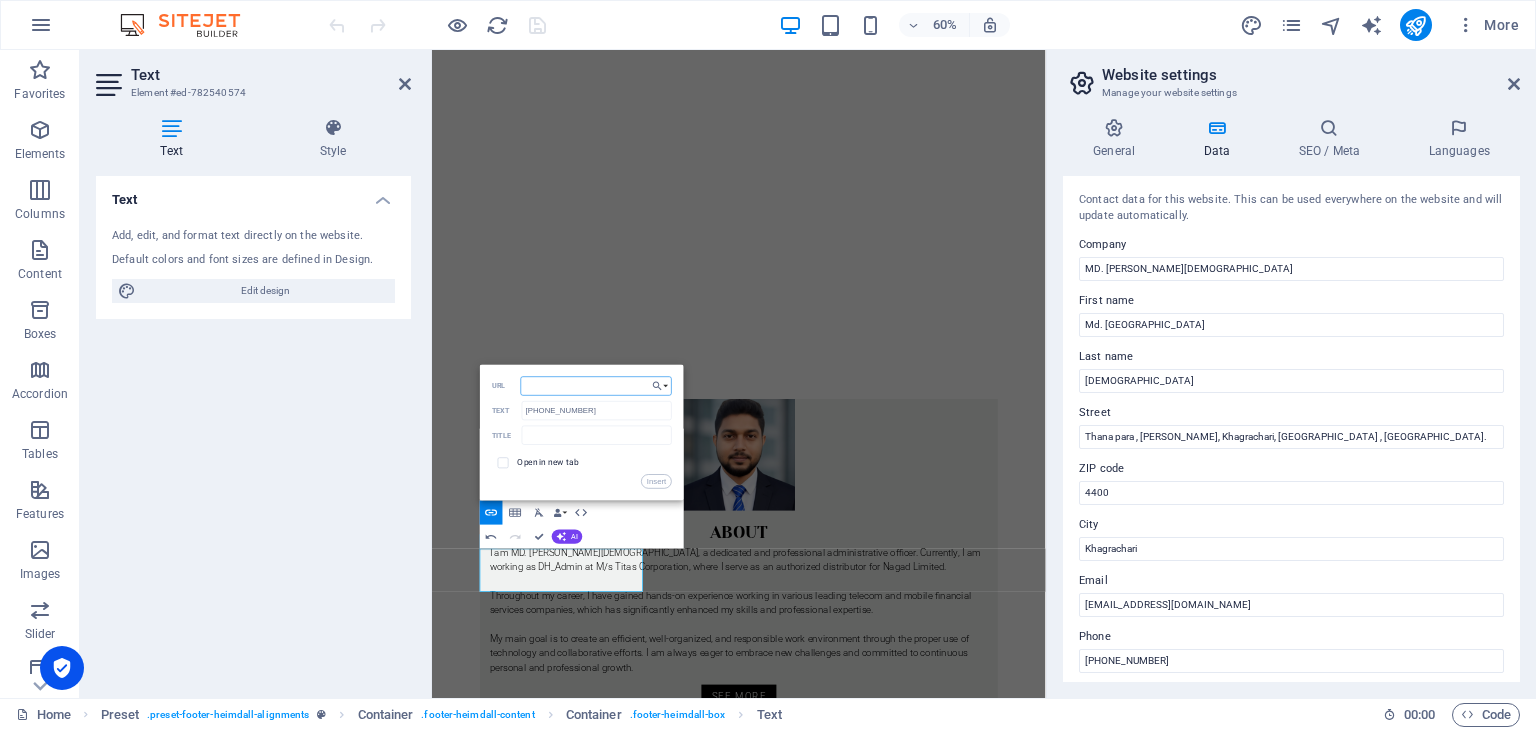 click on "URL" at bounding box center (596, 385) 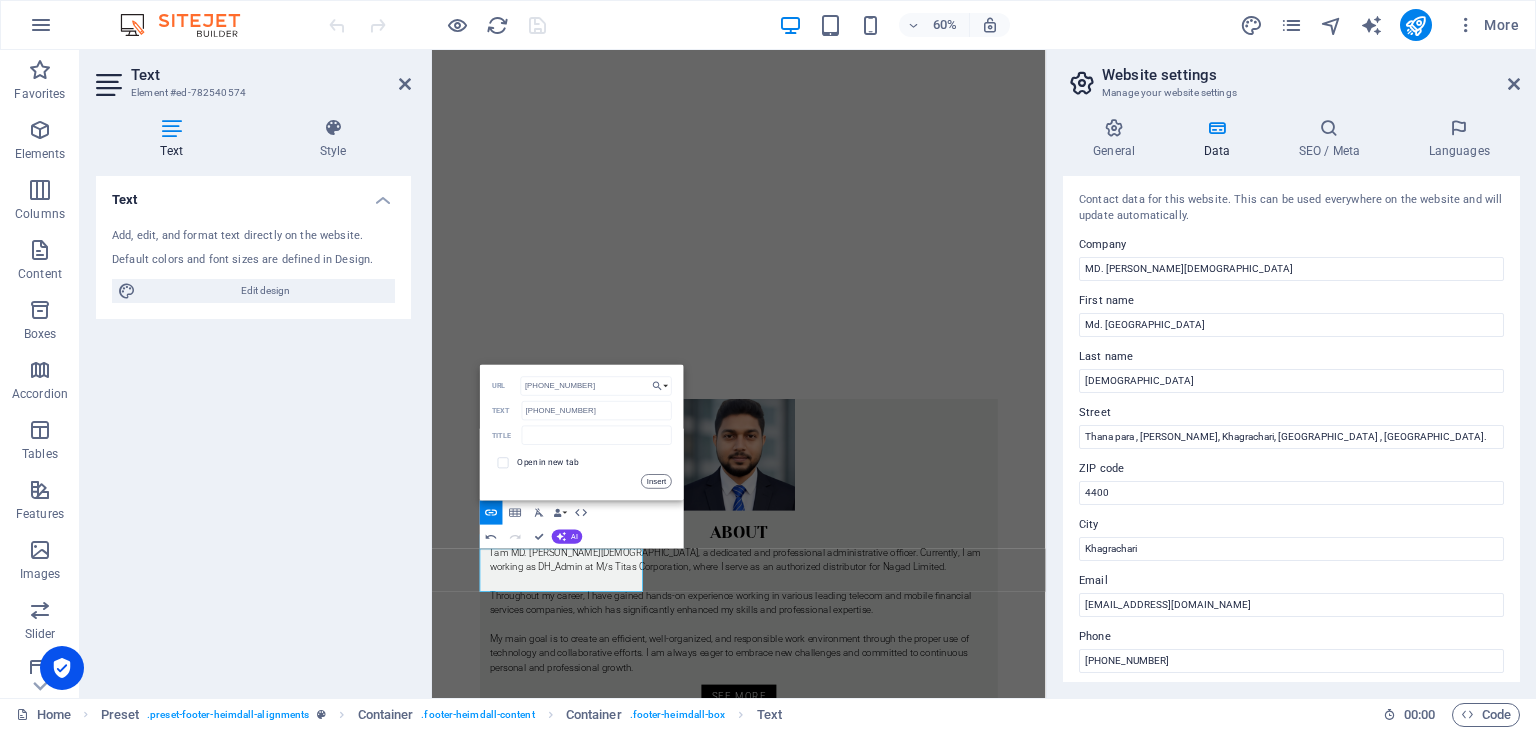 click on "Insert" at bounding box center (657, 481) 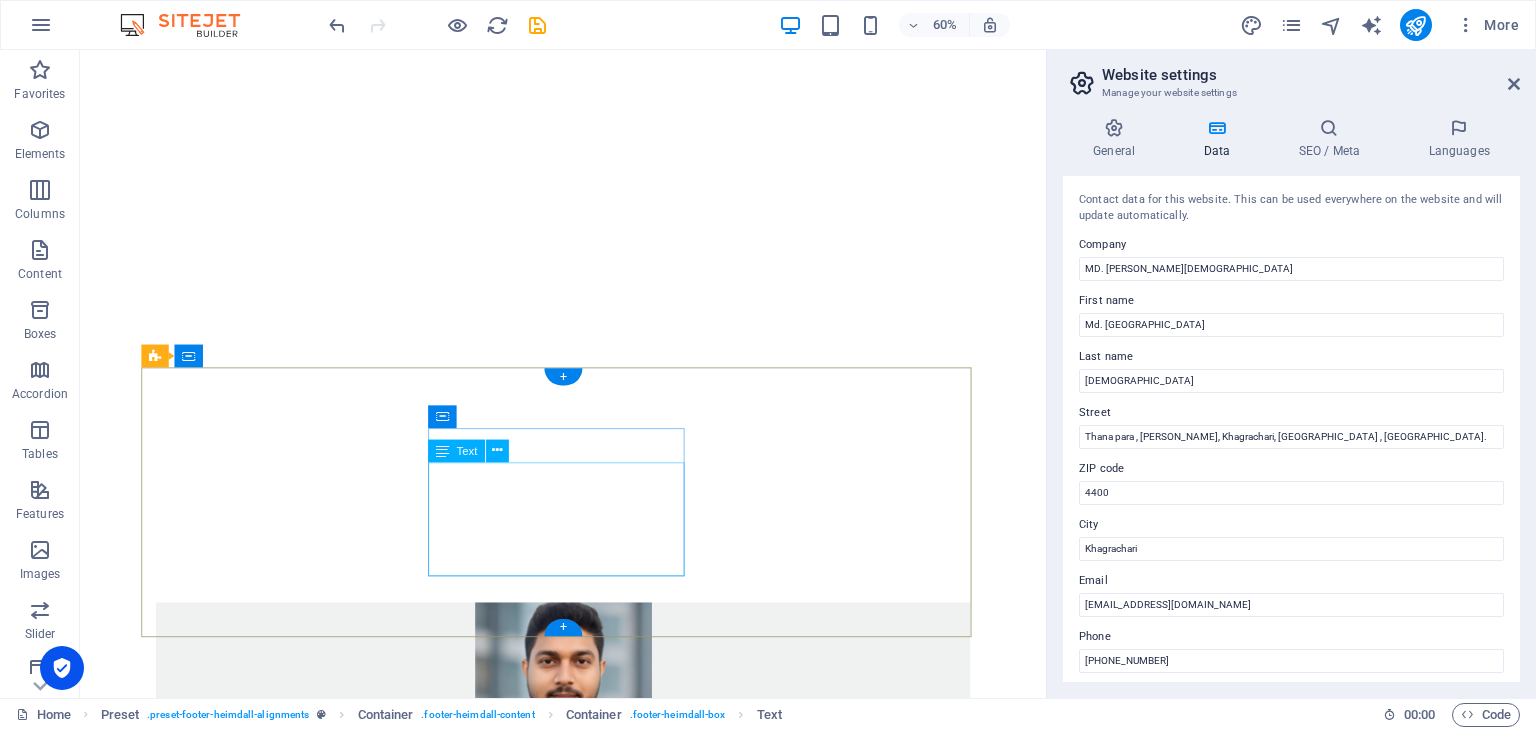 scroll, scrollTop: 1528, scrollLeft: 0, axis: vertical 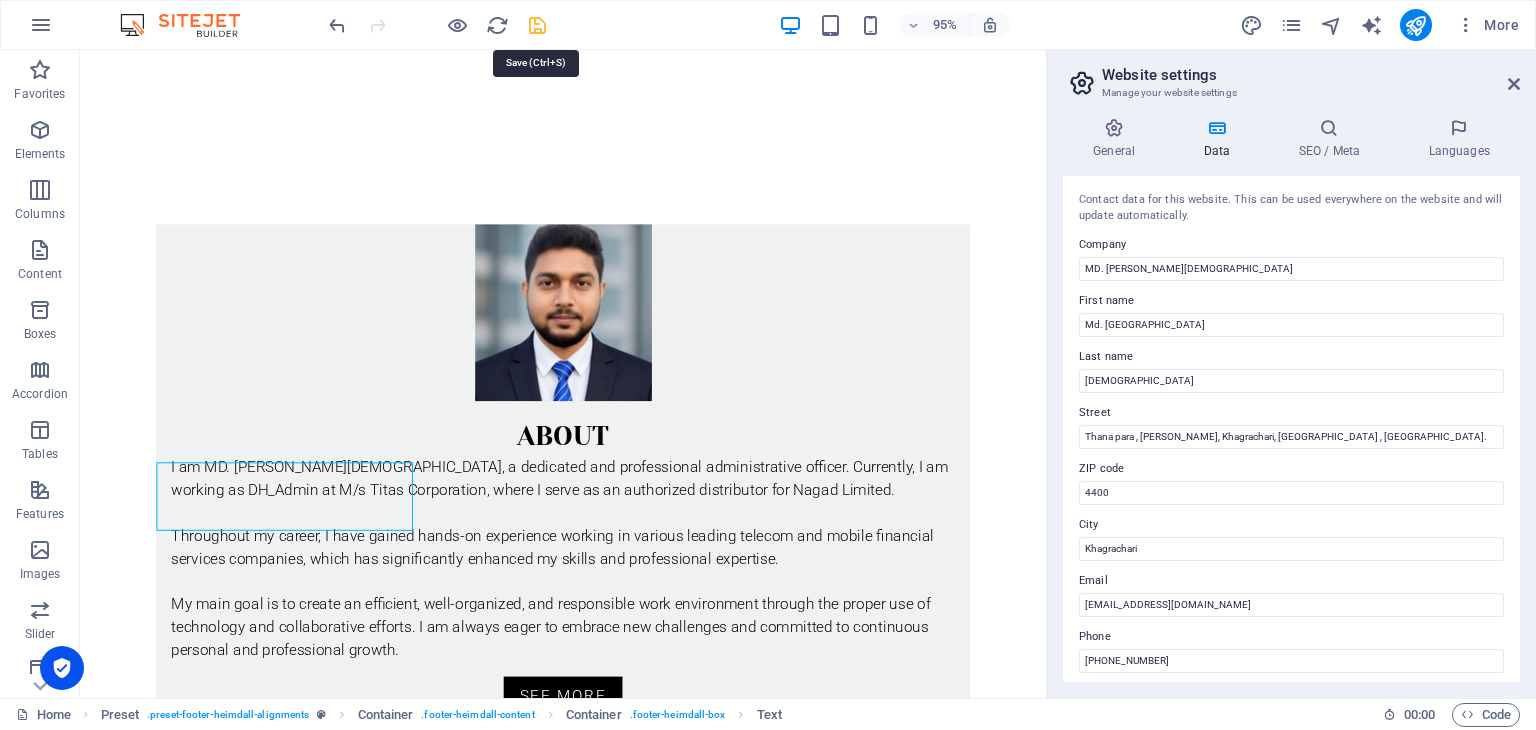 click at bounding box center [537, 25] 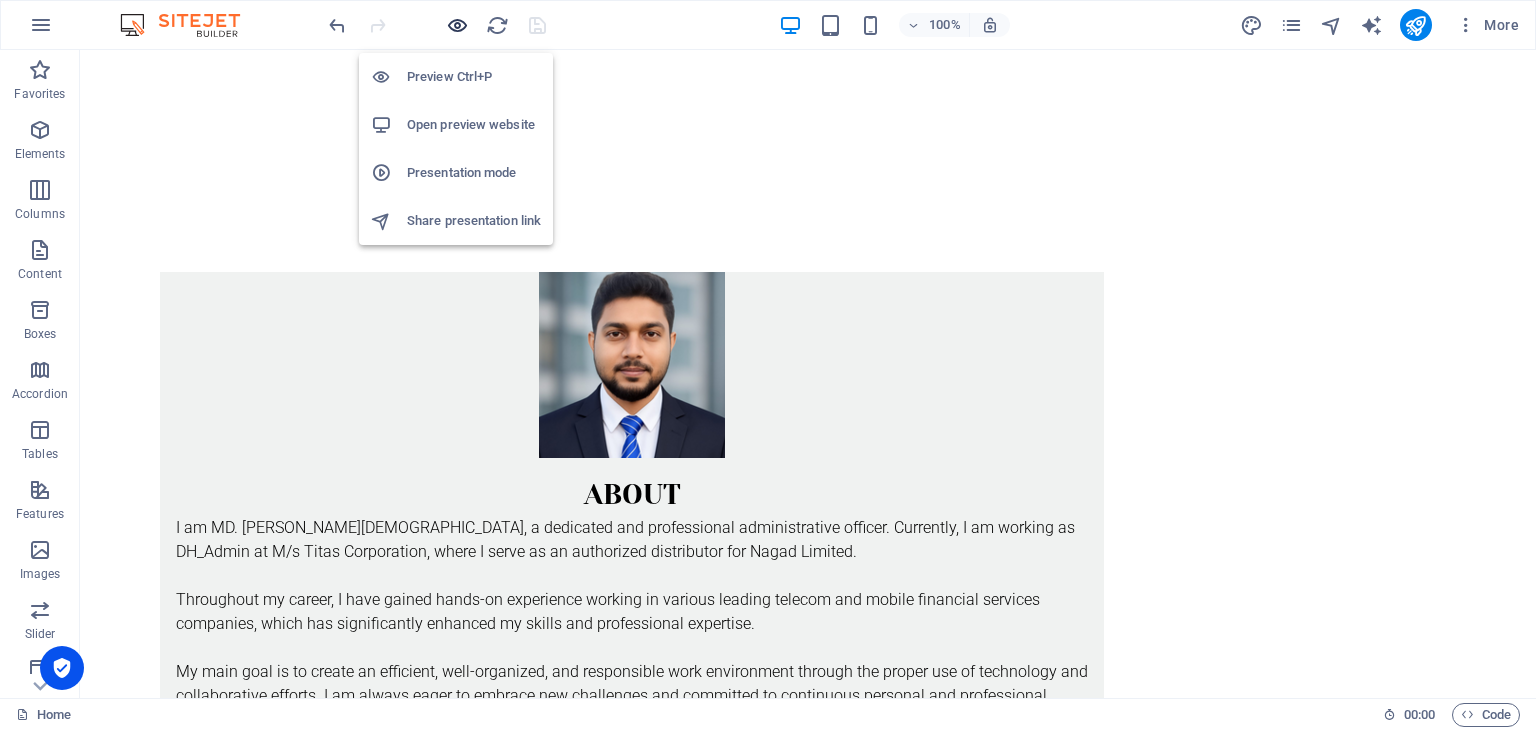 click at bounding box center (457, 25) 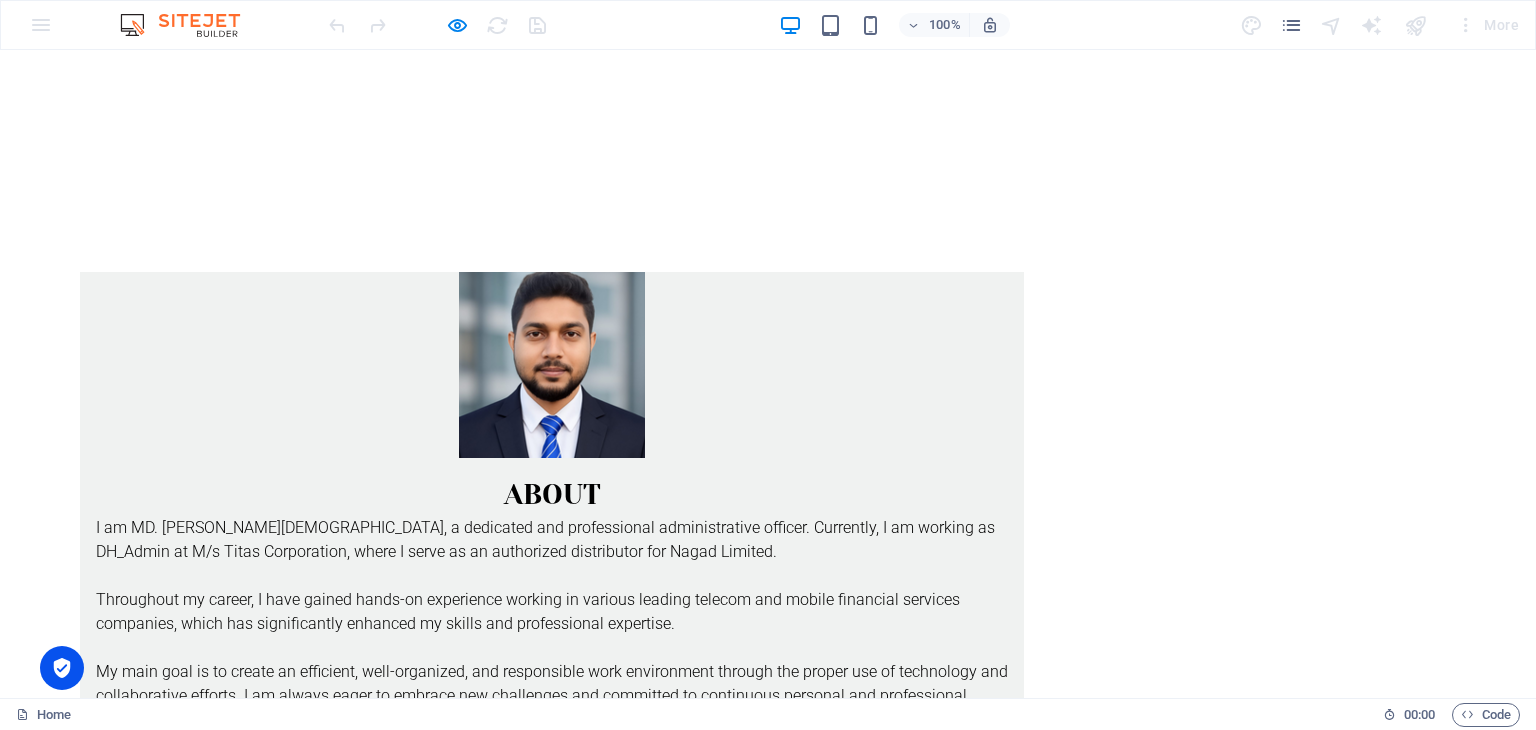 click on "[PHONE_NUMBER]" at bounding box center [146, 2732] 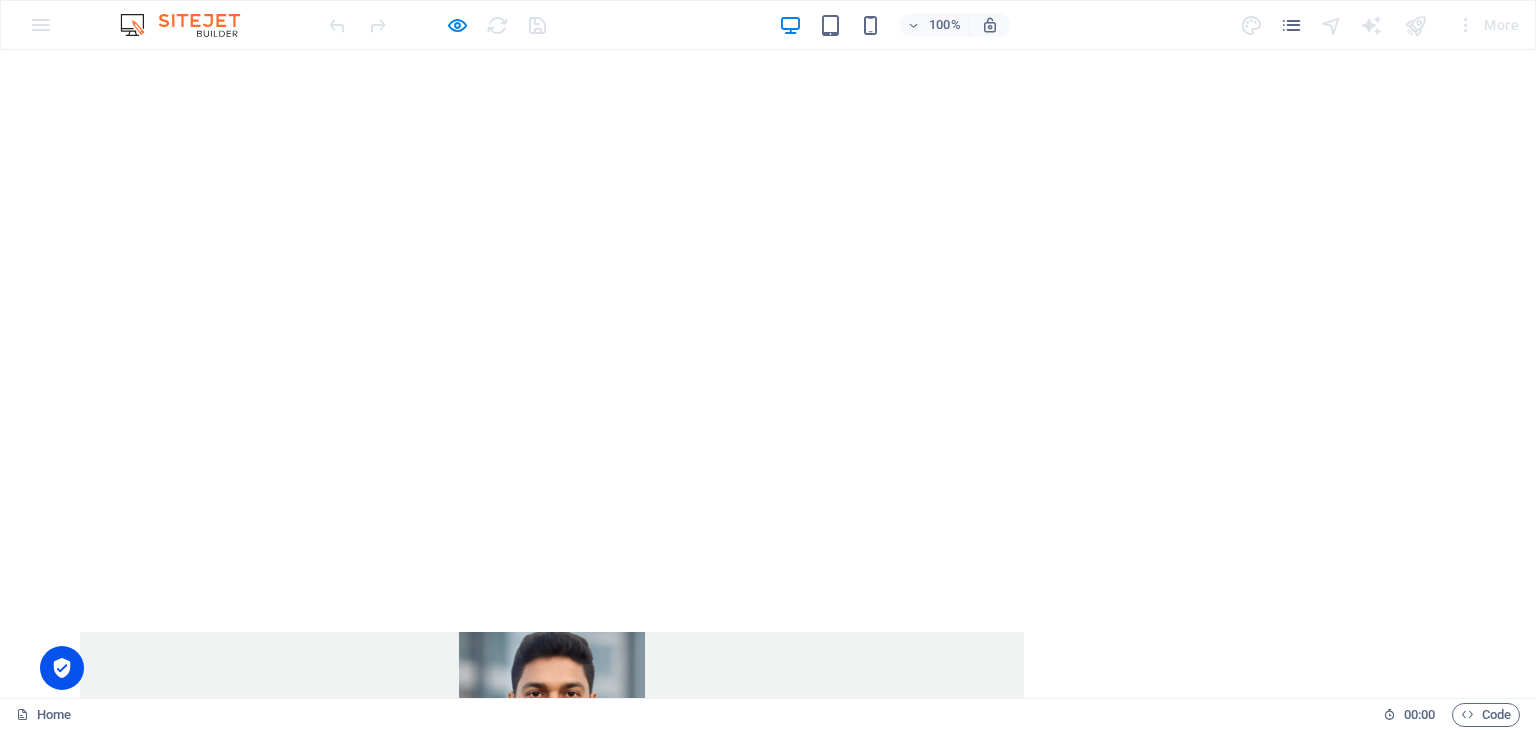 scroll, scrollTop: 1360, scrollLeft: 0, axis: vertical 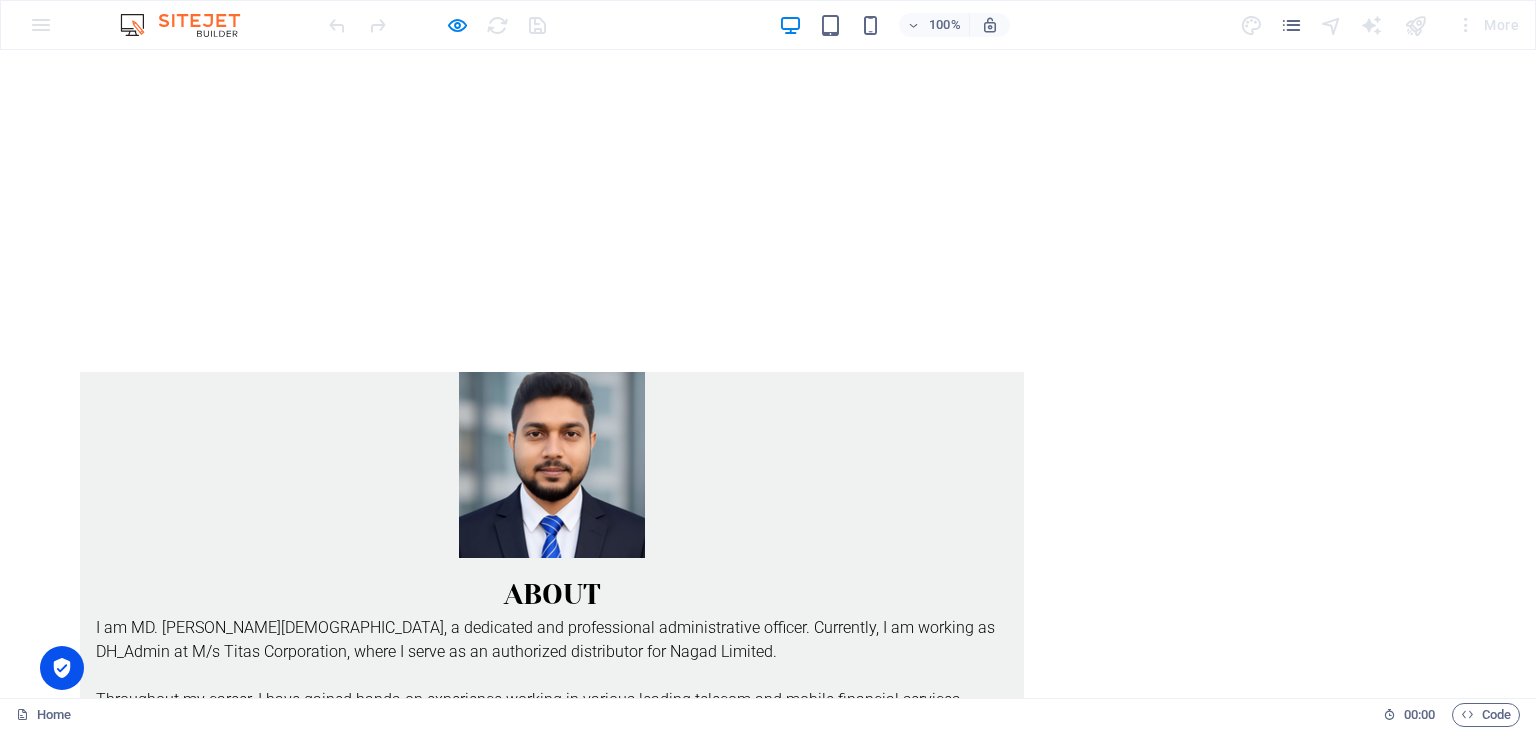 click on "Phone Call me! [PHONE_NUMBER] [PHONE_NUMBER]" at bounding box center [552, 2815] 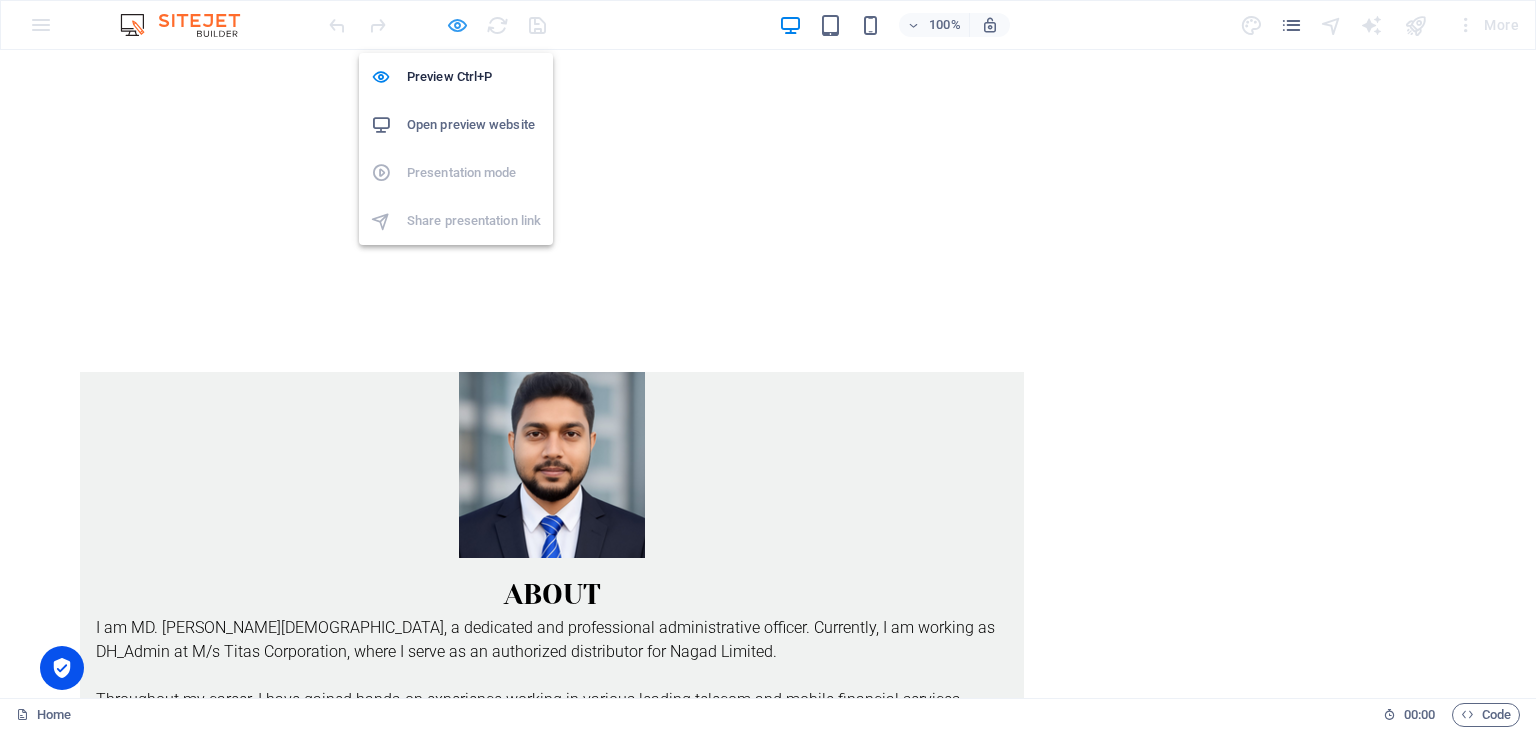 click at bounding box center [457, 25] 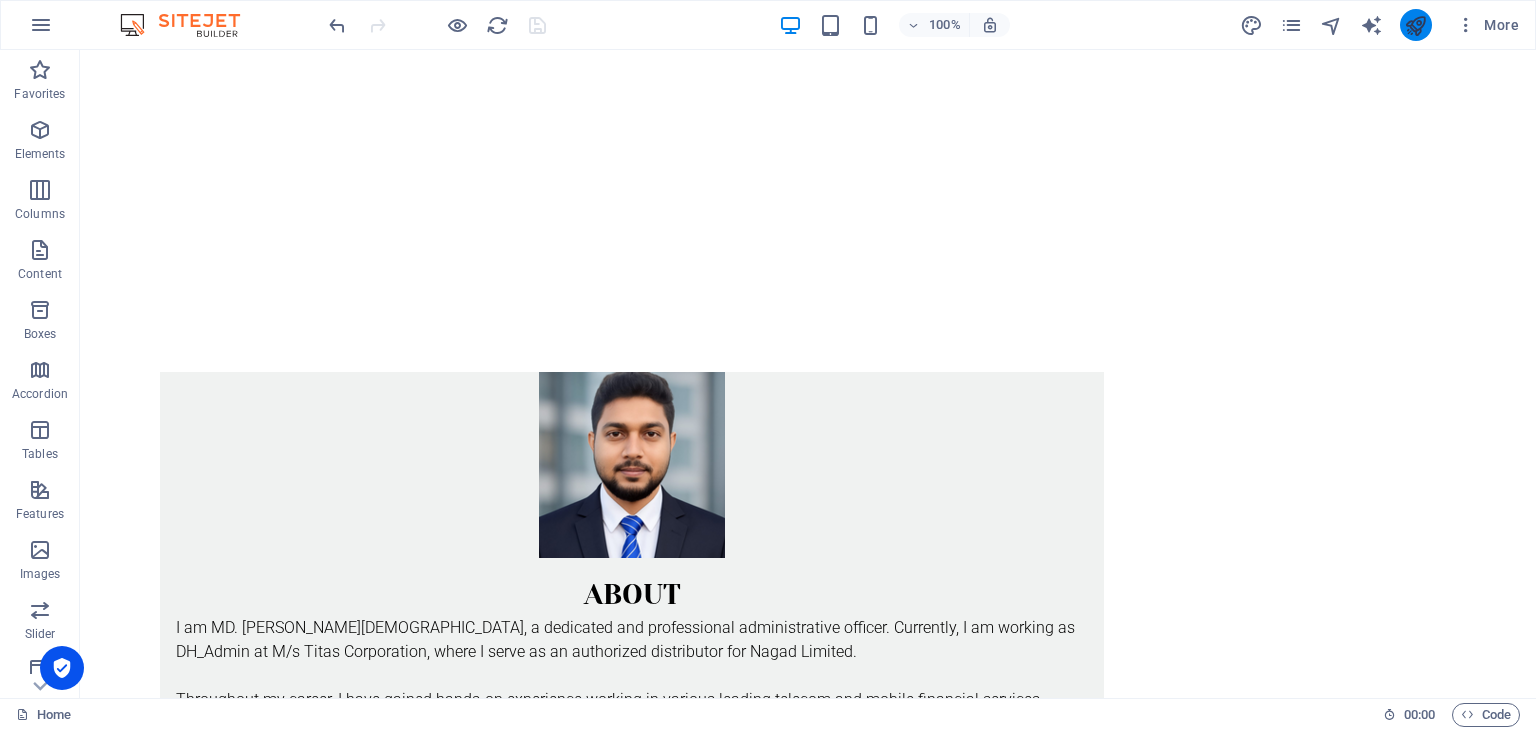 click at bounding box center [1415, 25] 